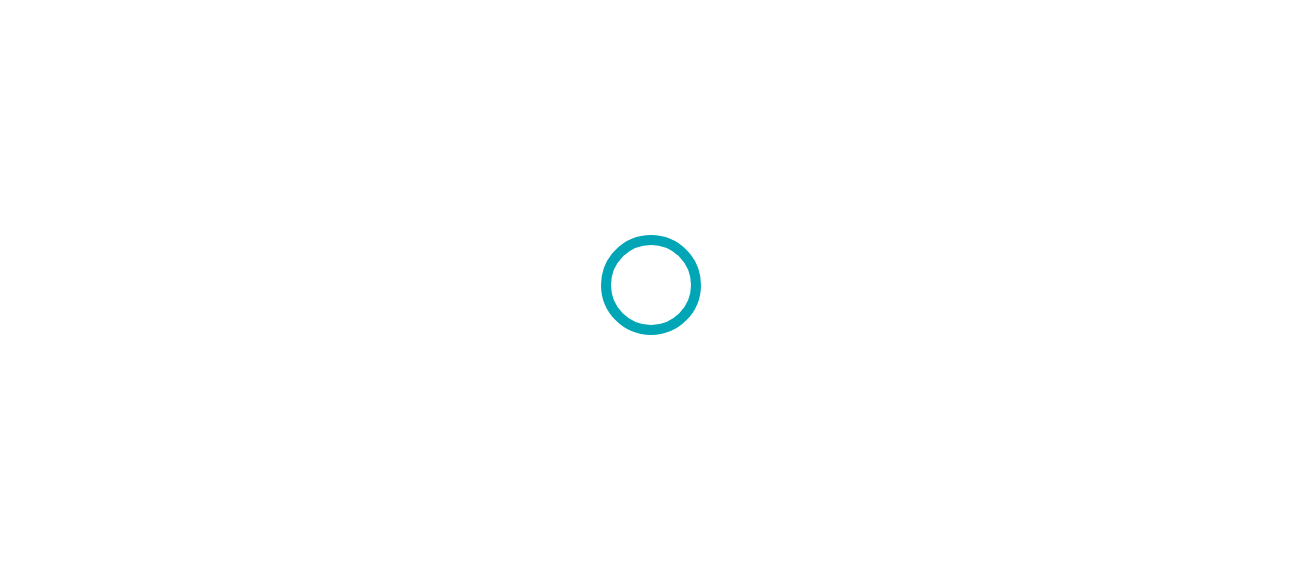 scroll, scrollTop: 0, scrollLeft: 0, axis: both 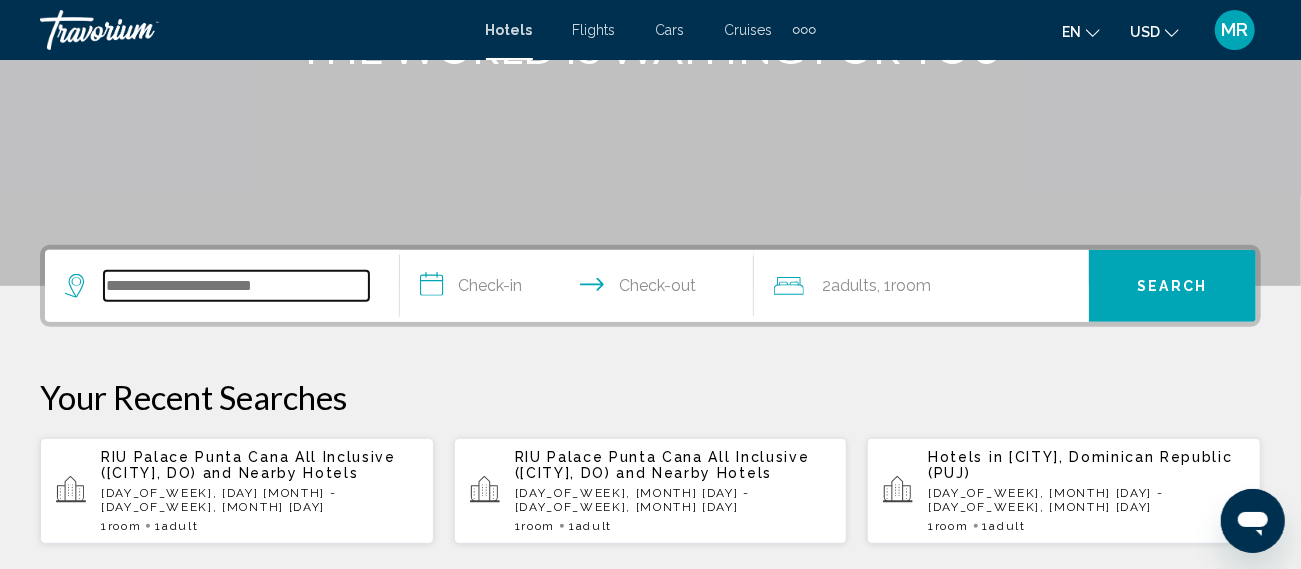 click at bounding box center (236, 286) 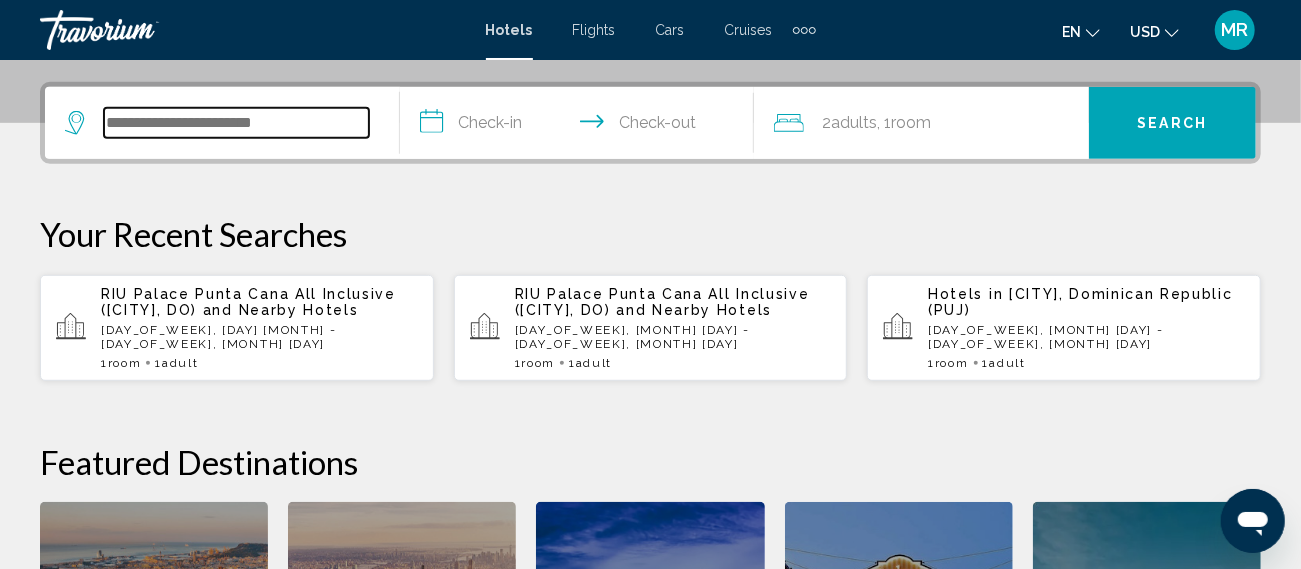 scroll, scrollTop: 493, scrollLeft: 0, axis: vertical 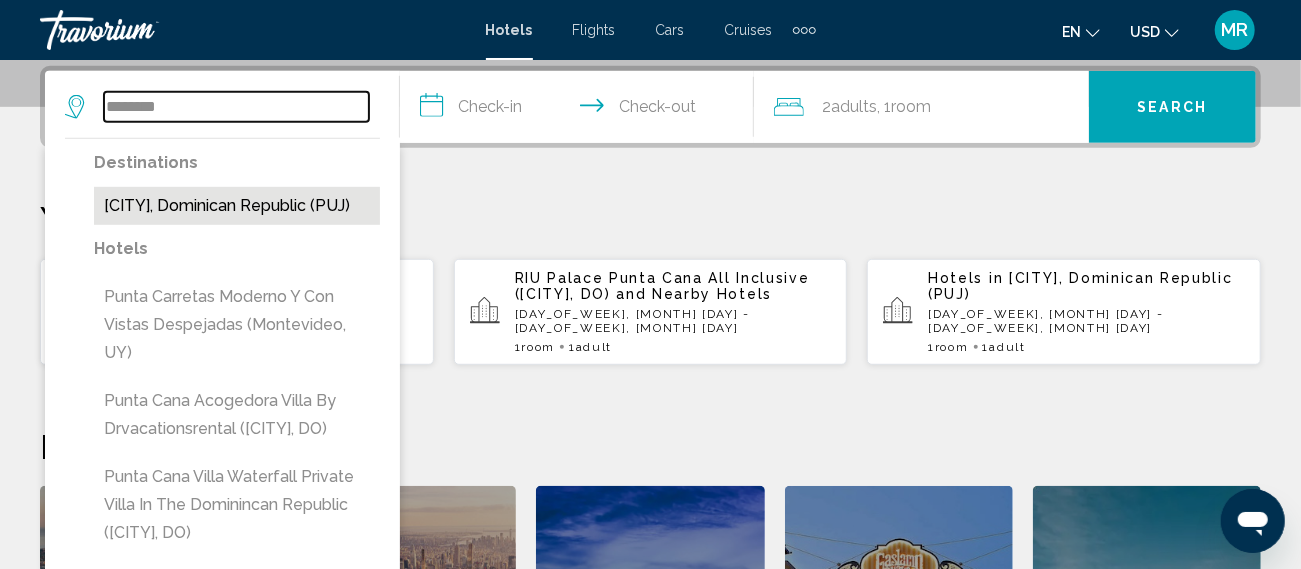 type on "********" 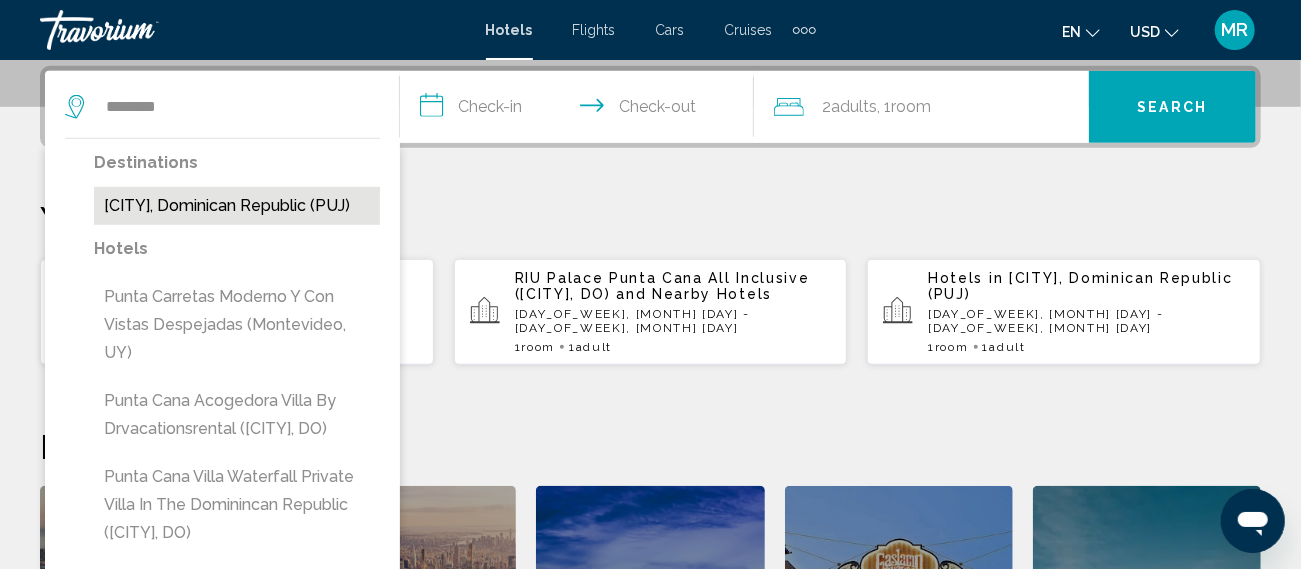 click on "[CITY], Dominican Republic (PUJ)" at bounding box center (237, 206) 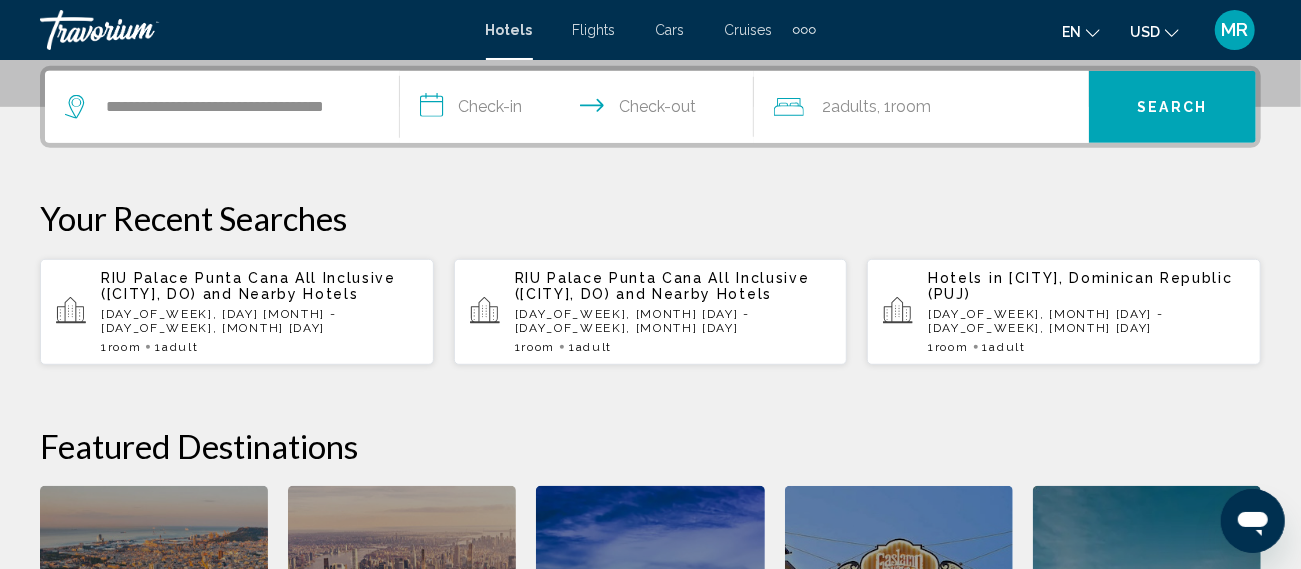 click on "**********" at bounding box center [581, 110] 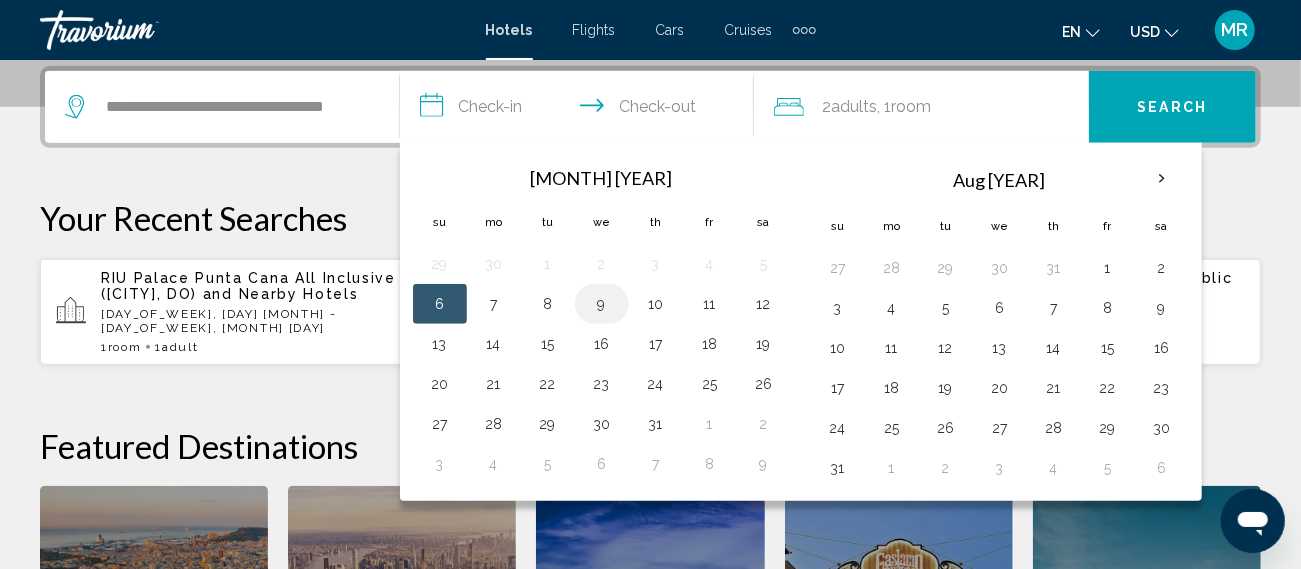 click on "9" at bounding box center (602, 304) 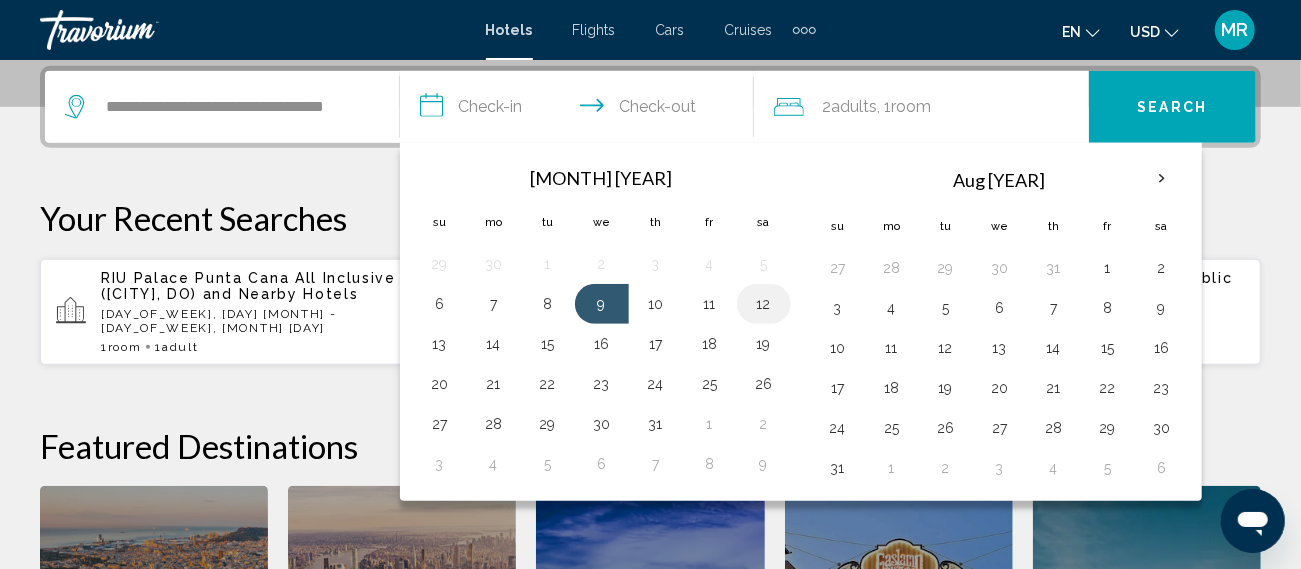 click on "12" at bounding box center [764, 304] 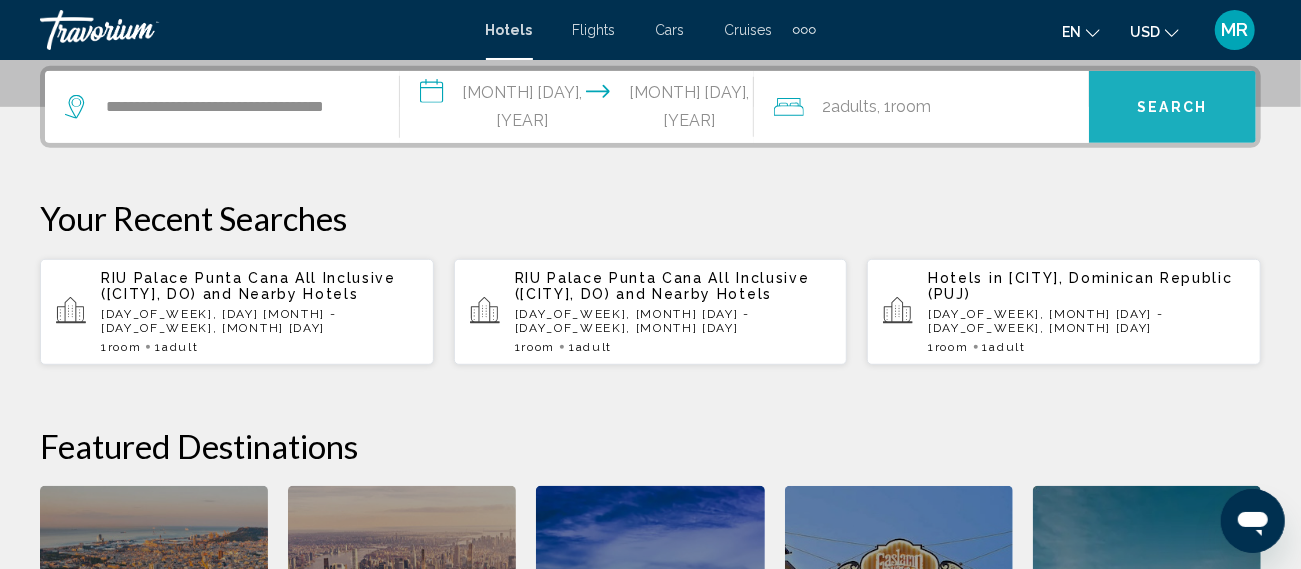 click on "Search" at bounding box center (1173, 108) 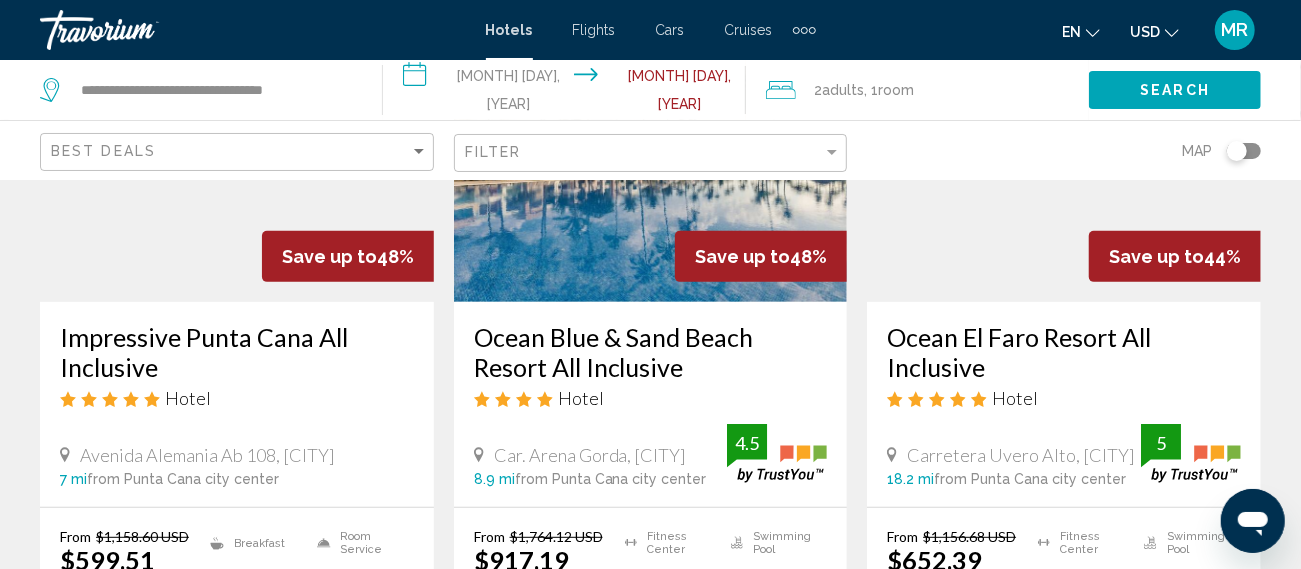 scroll, scrollTop: 270, scrollLeft: 0, axis: vertical 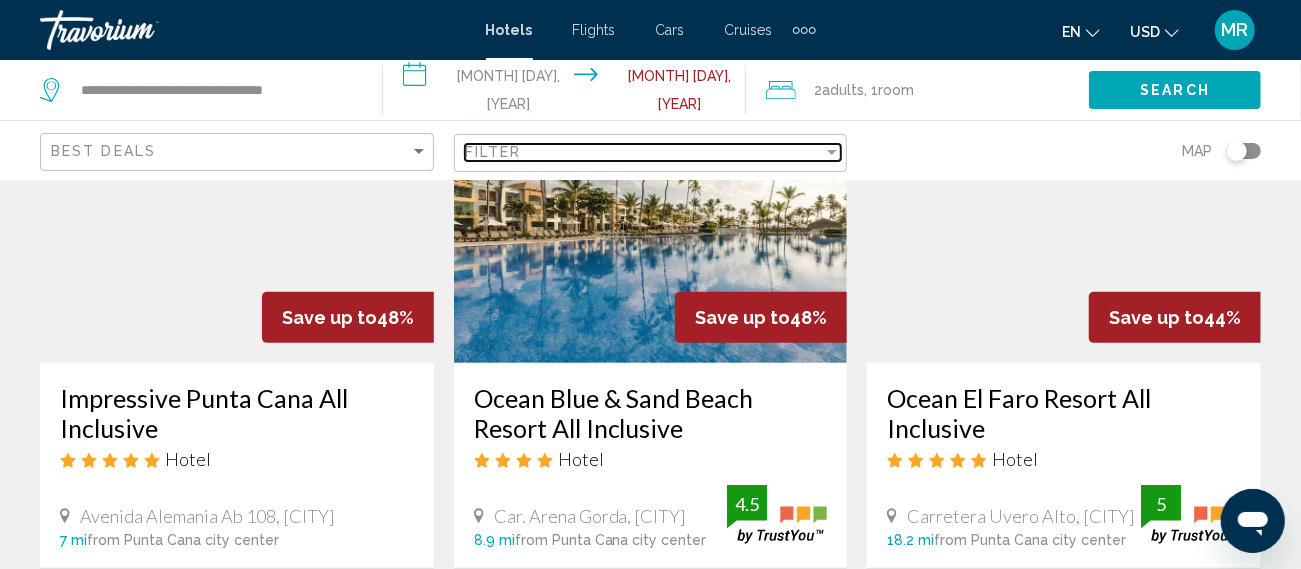 click on "Filter" at bounding box center (644, 152) 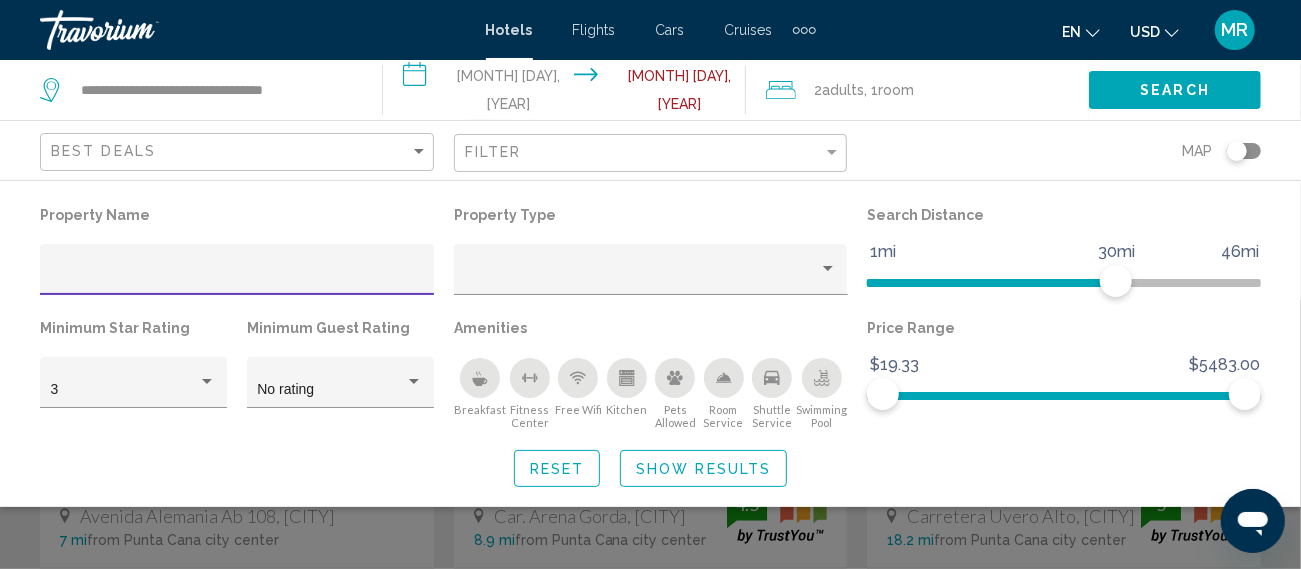 scroll, scrollTop: 207, scrollLeft: 0, axis: vertical 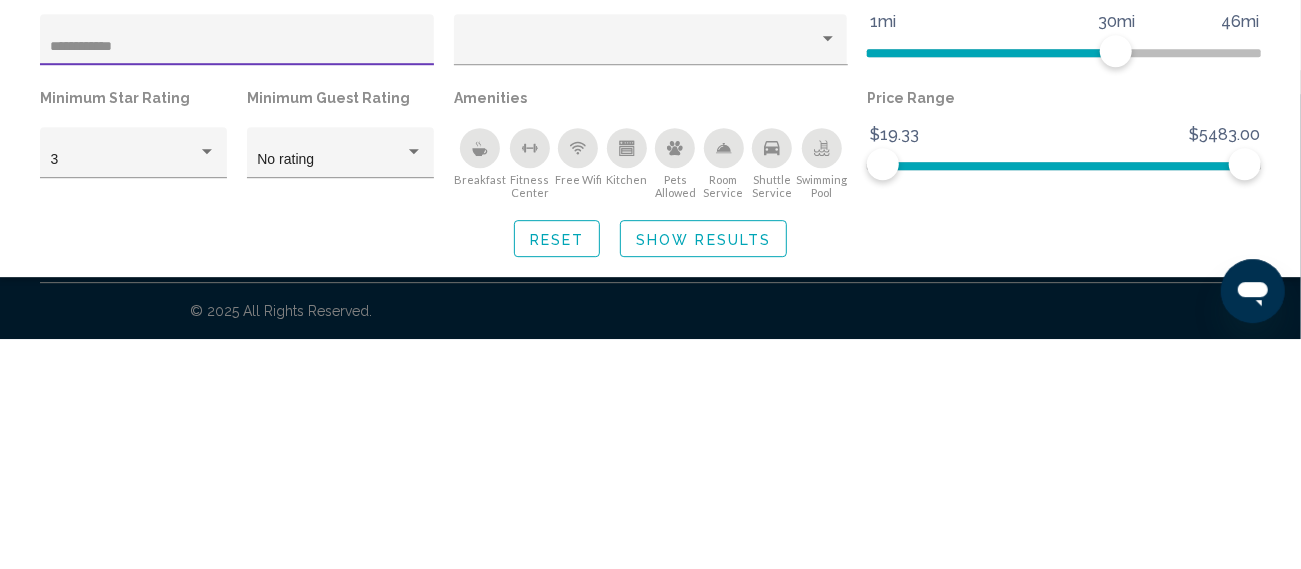 type on "**********" 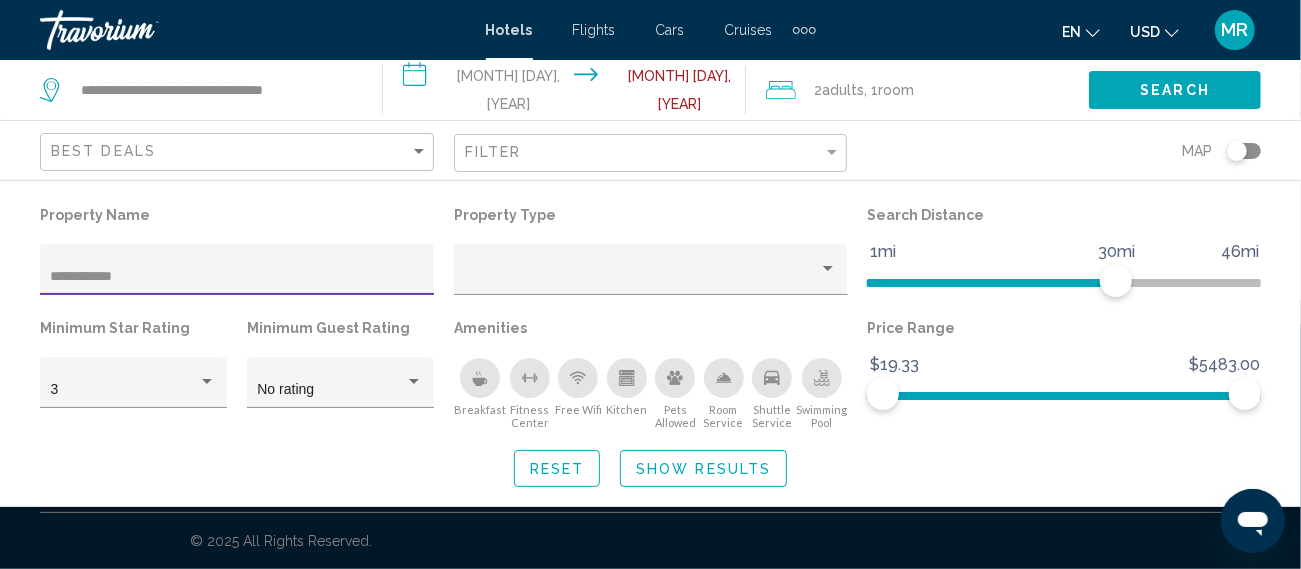 click at bounding box center [650, 434] 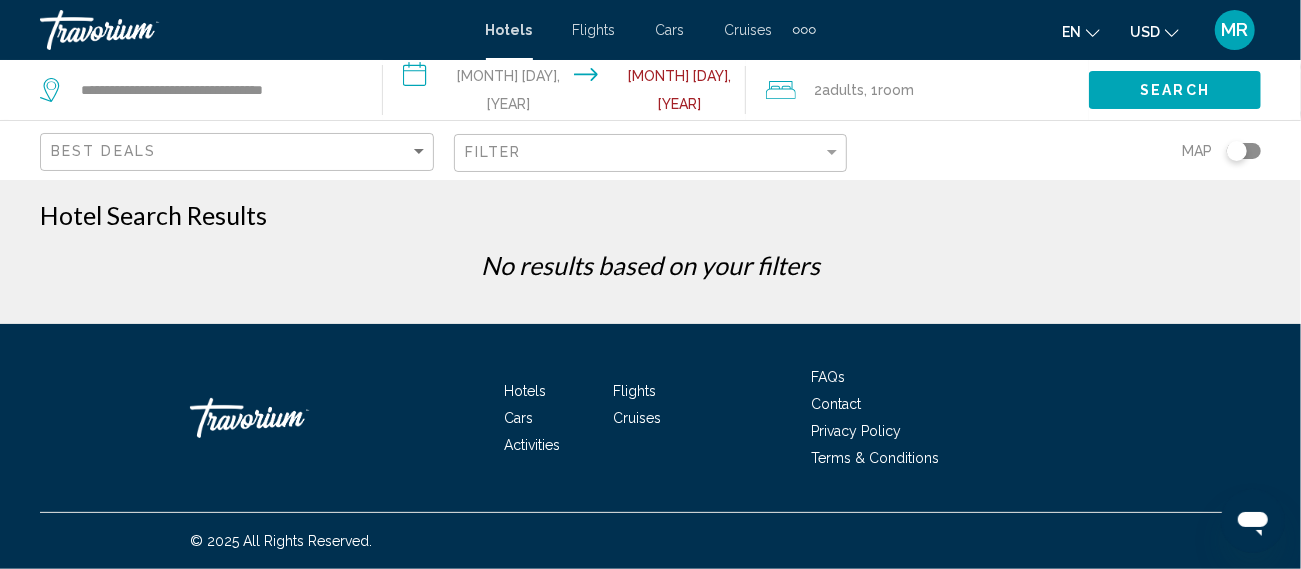scroll, scrollTop: 0, scrollLeft: 0, axis: both 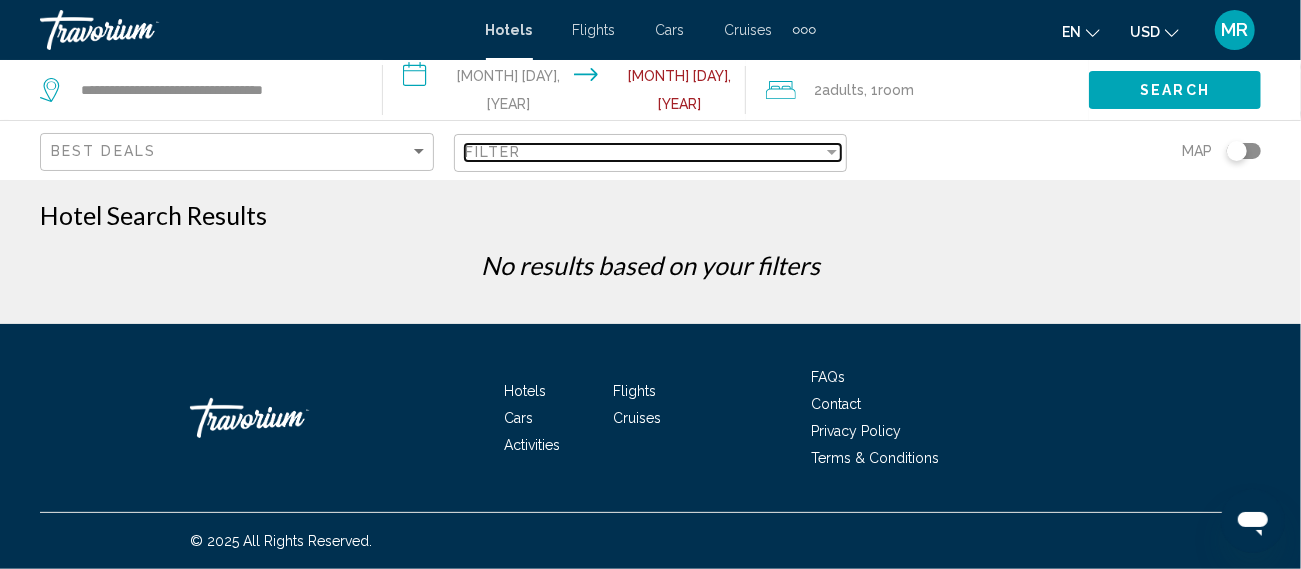click on "Filter" at bounding box center [644, 152] 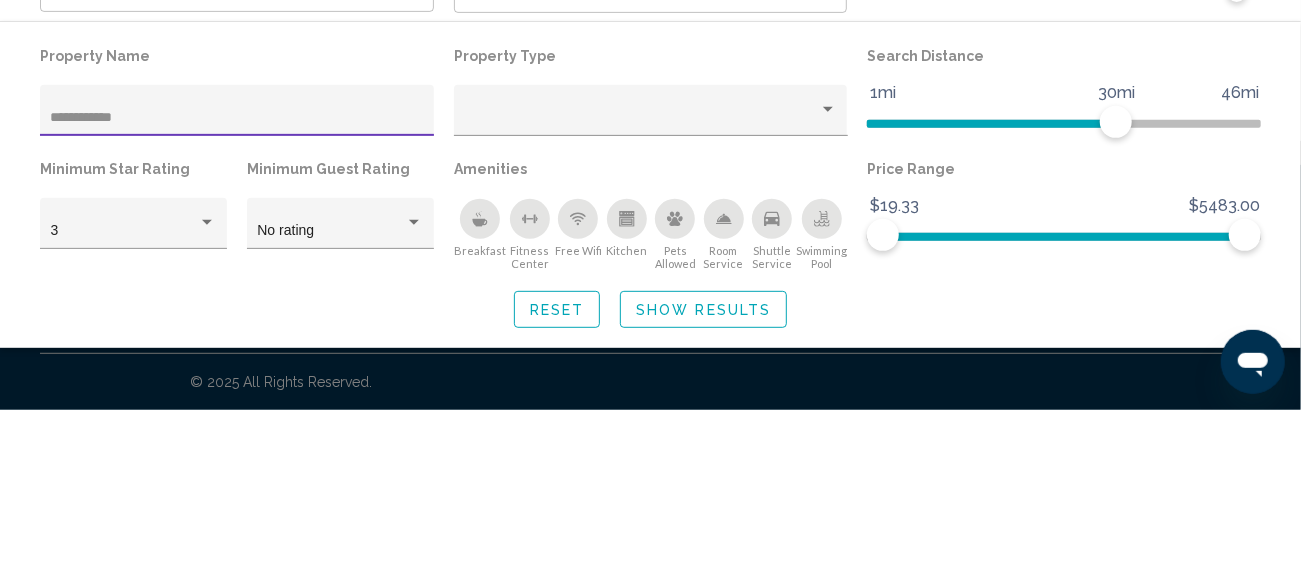 click on "**********" at bounding box center (237, 277) 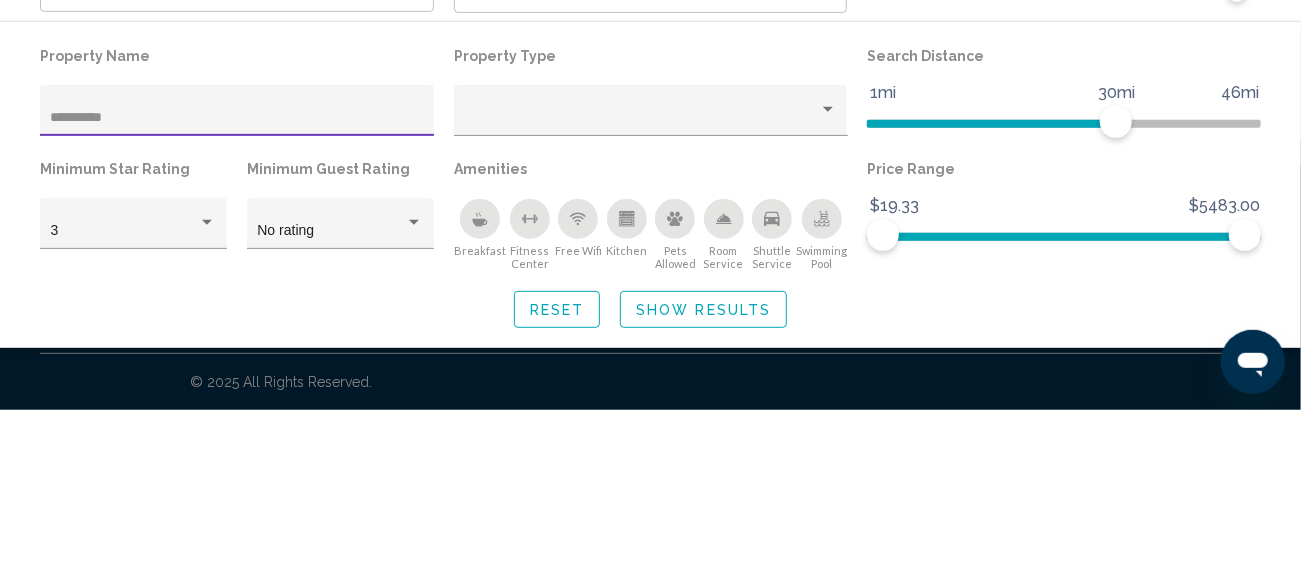 click on "**********" at bounding box center [237, 277] 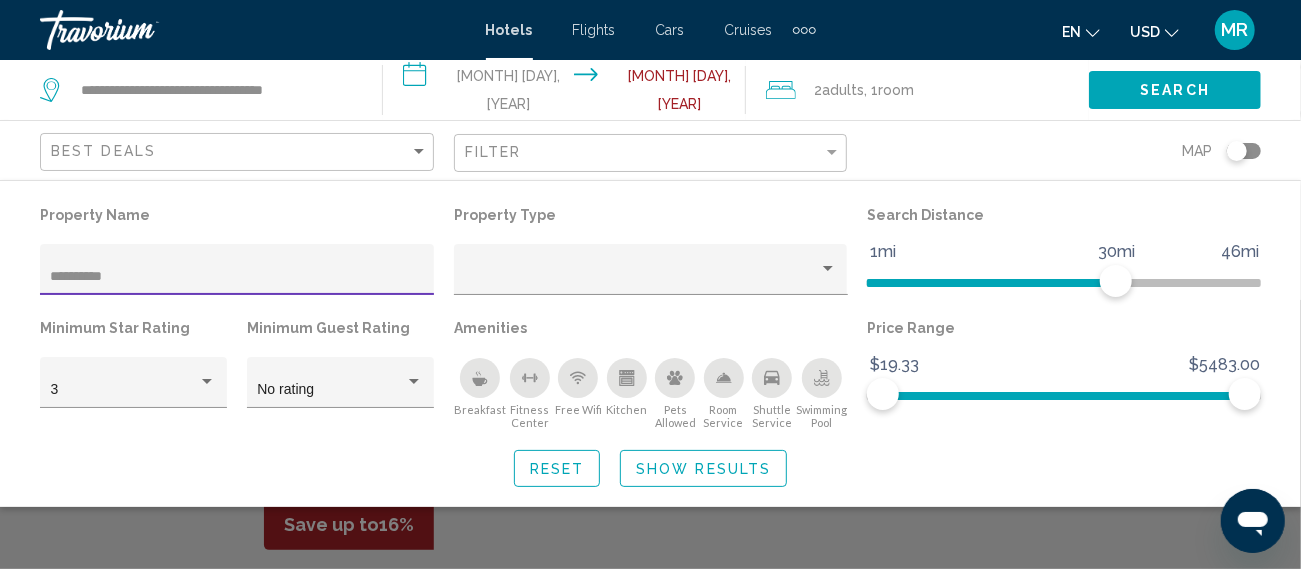 click at bounding box center (650, 434) 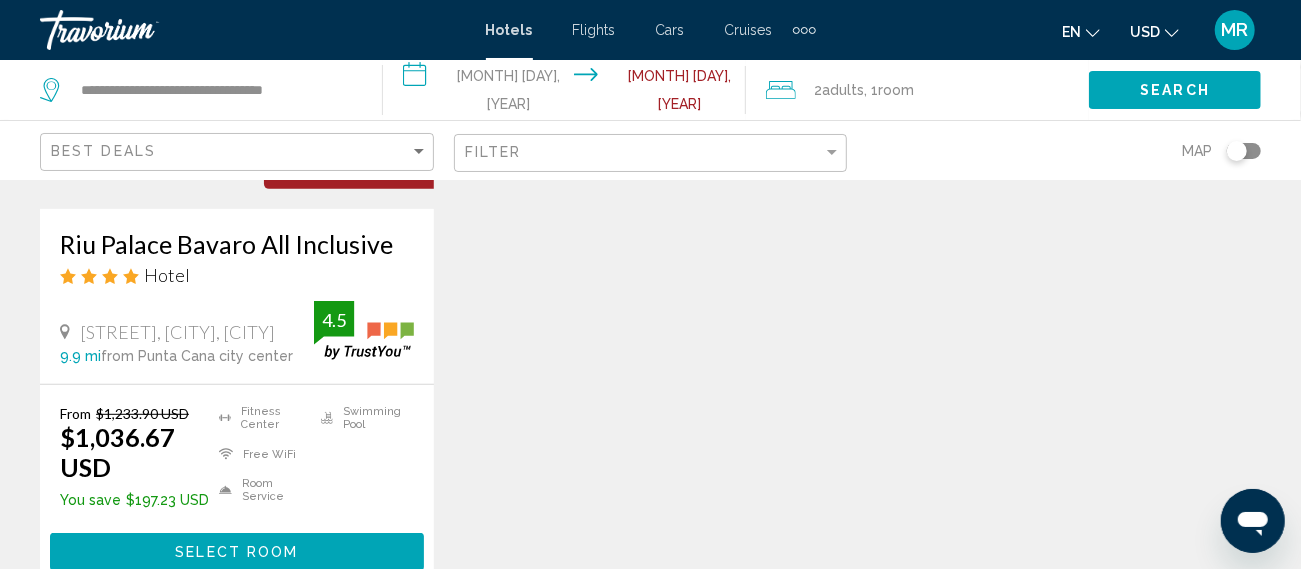 scroll, scrollTop: 362, scrollLeft: 0, axis: vertical 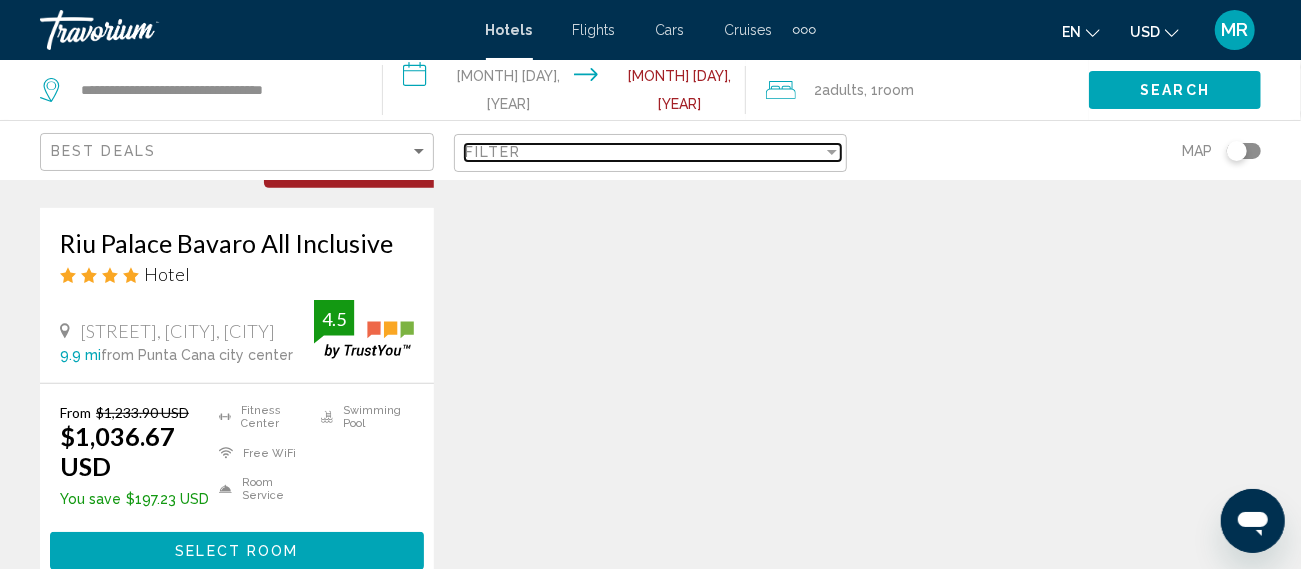 click on "Filter" at bounding box center [644, 152] 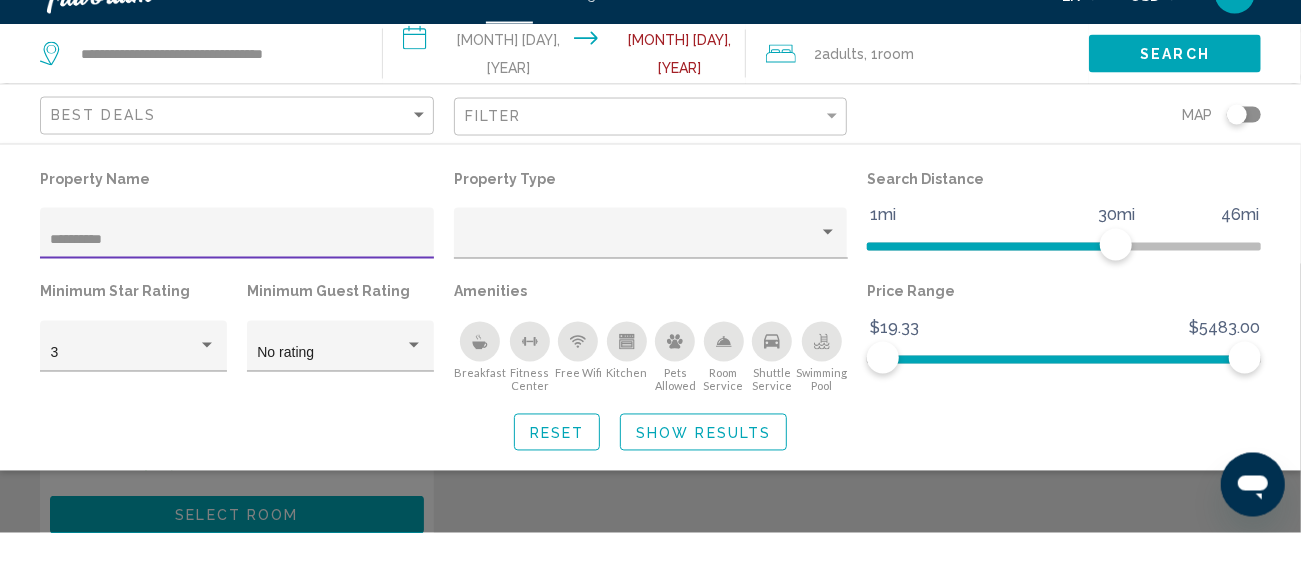 scroll, scrollTop: 362, scrollLeft: 0, axis: vertical 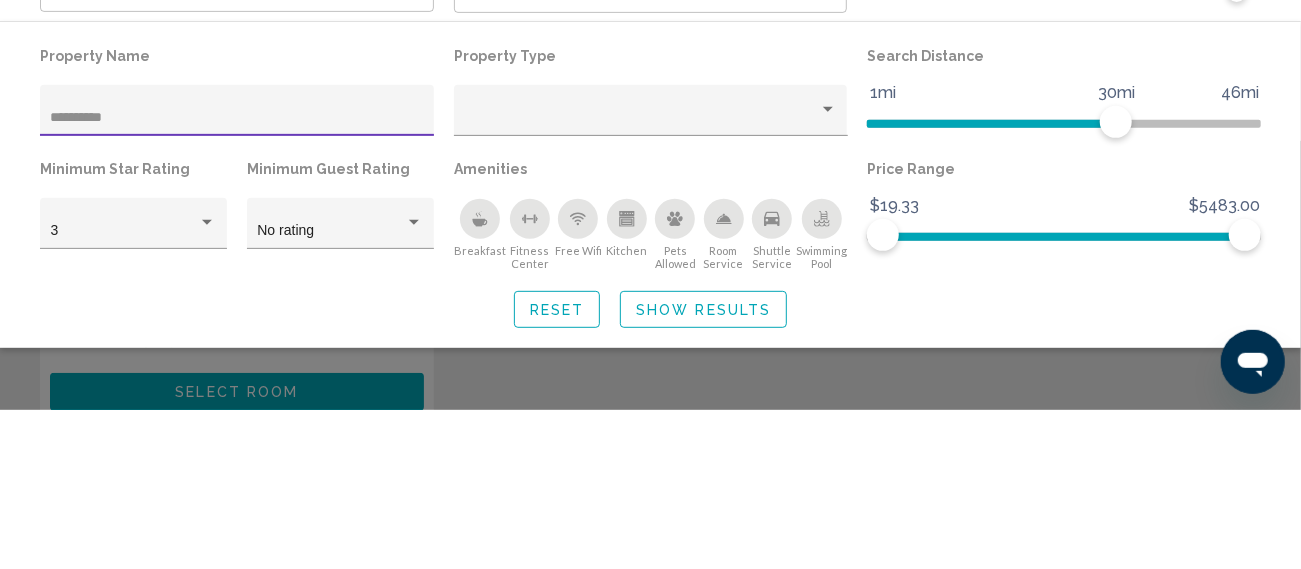 click on "**********" at bounding box center (237, 277) 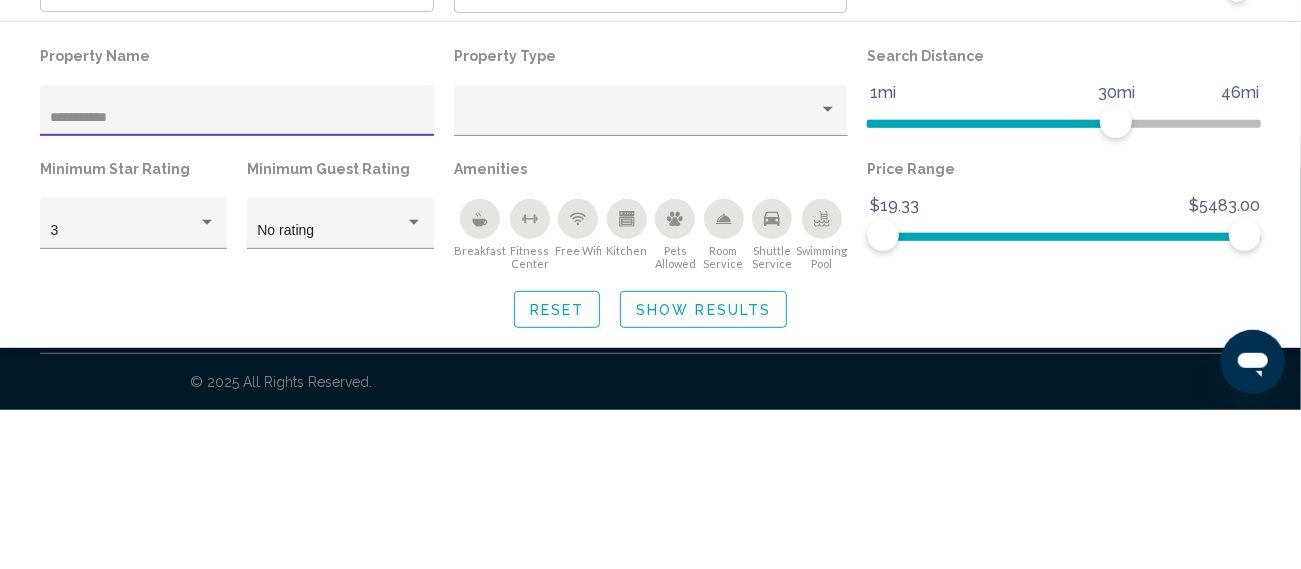 scroll, scrollTop: 136, scrollLeft: 0, axis: vertical 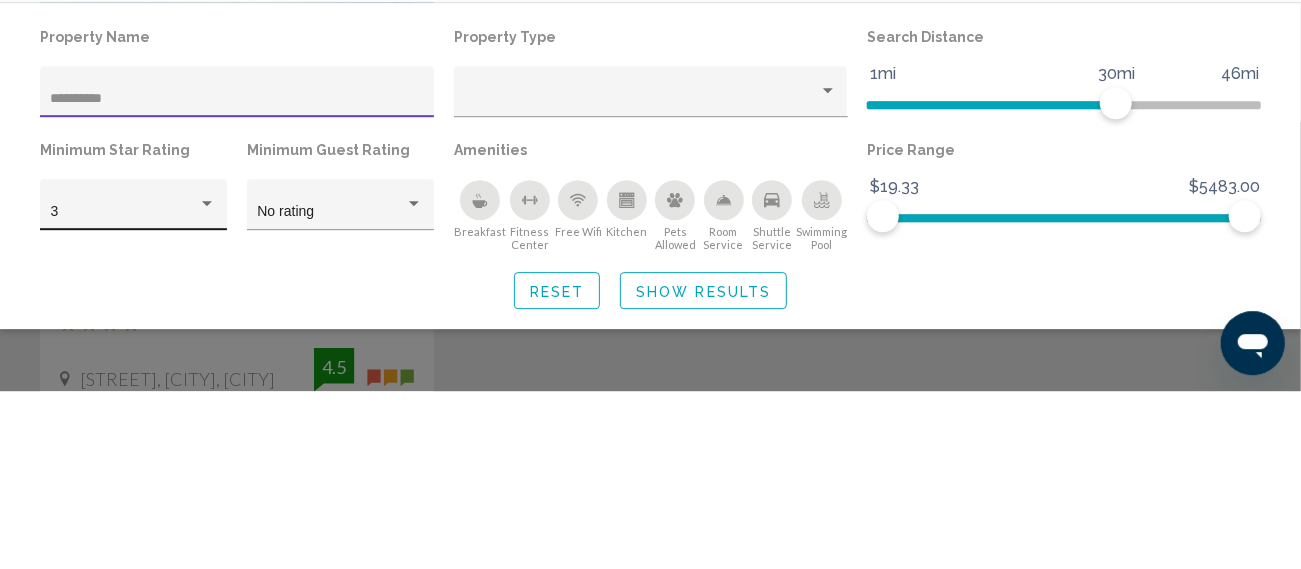 click on "3" at bounding box center [125, 390] 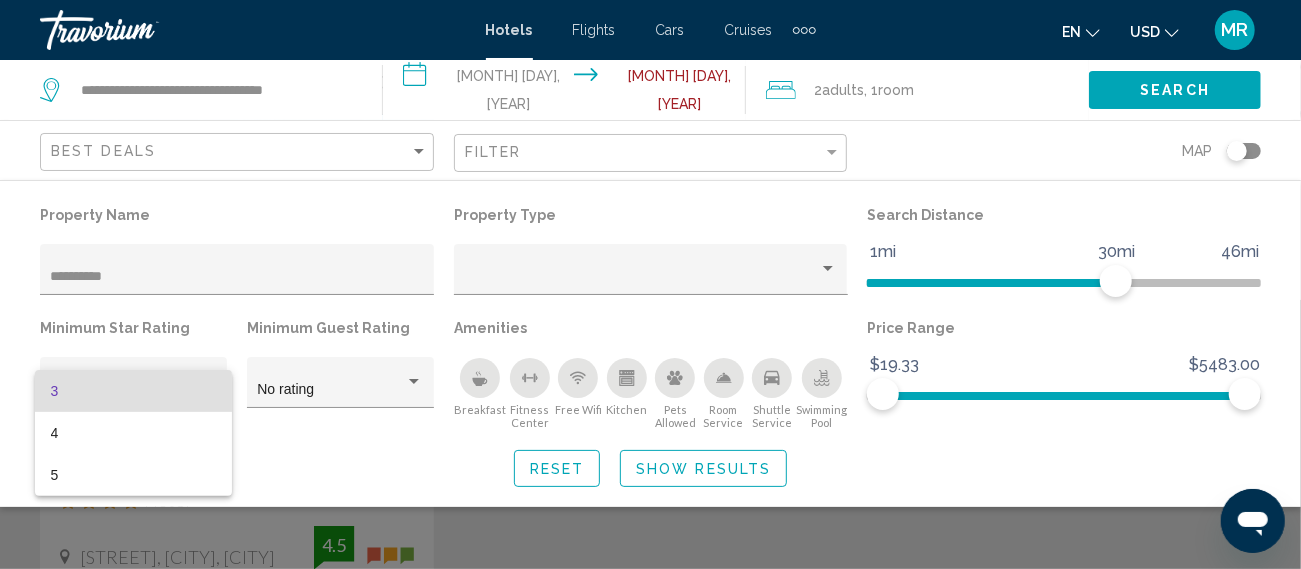 click at bounding box center (650, 284) 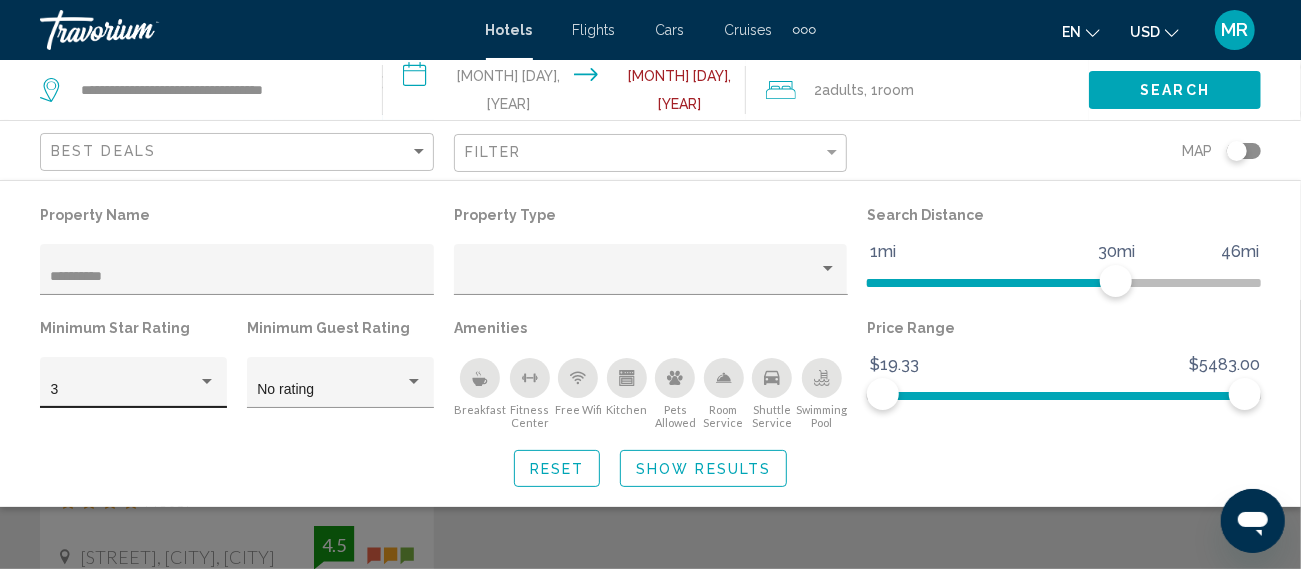 click at bounding box center [207, 382] 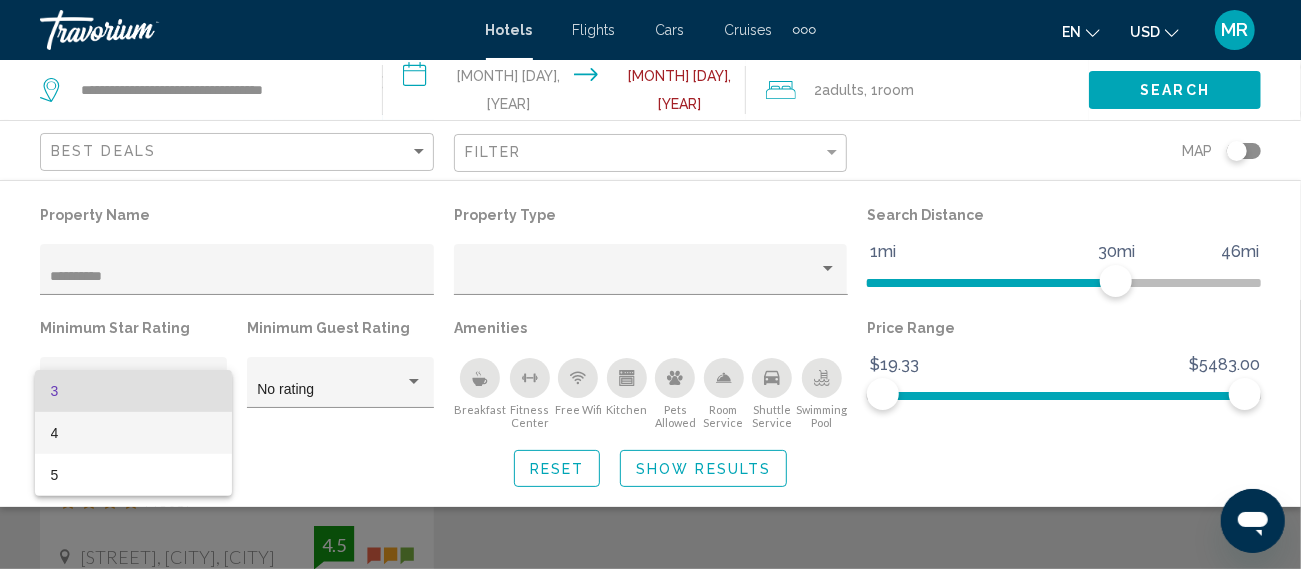 click on "4" at bounding box center [134, 433] 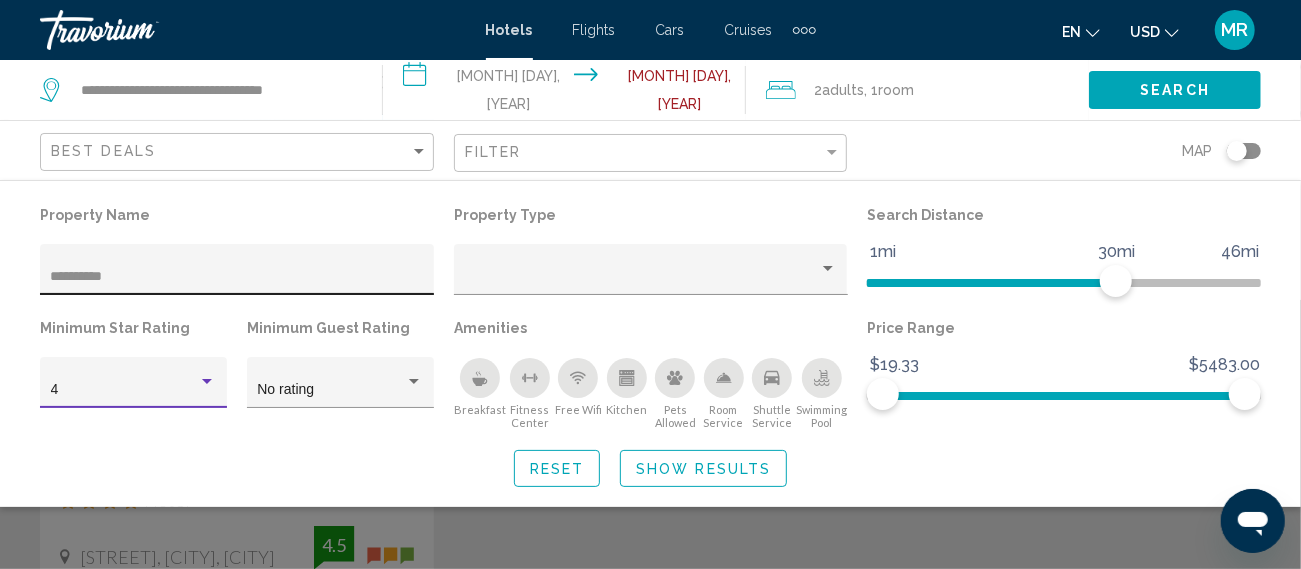 click on "**********" at bounding box center (237, 277) 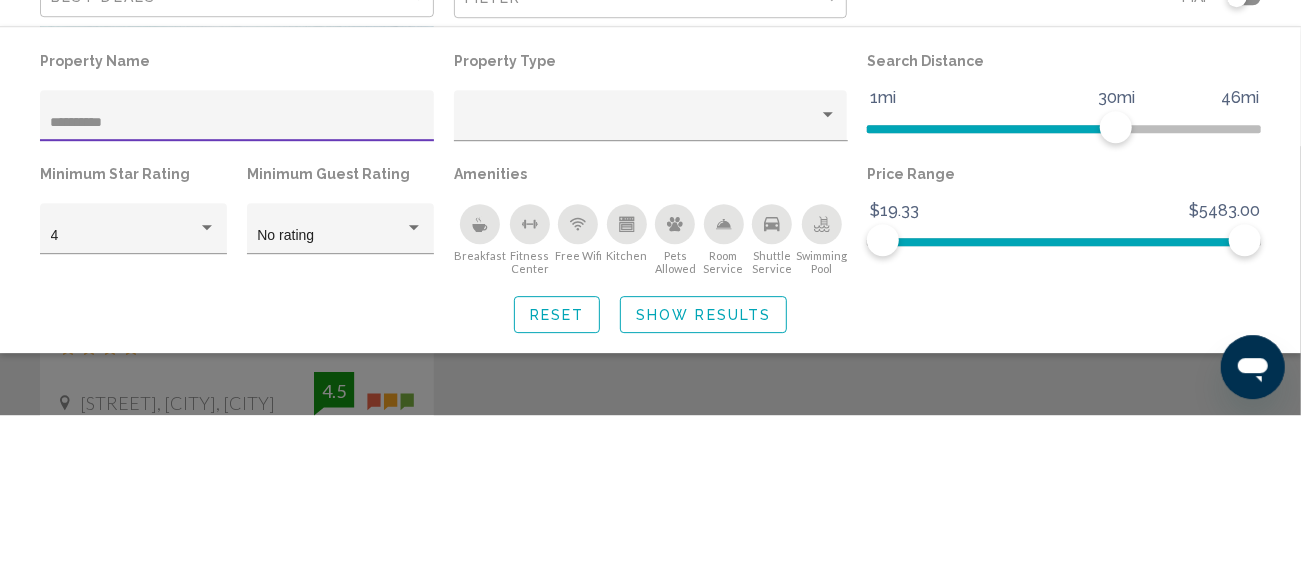 scroll, scrollTop: 136, scrollLeft: 0, axis: vertical 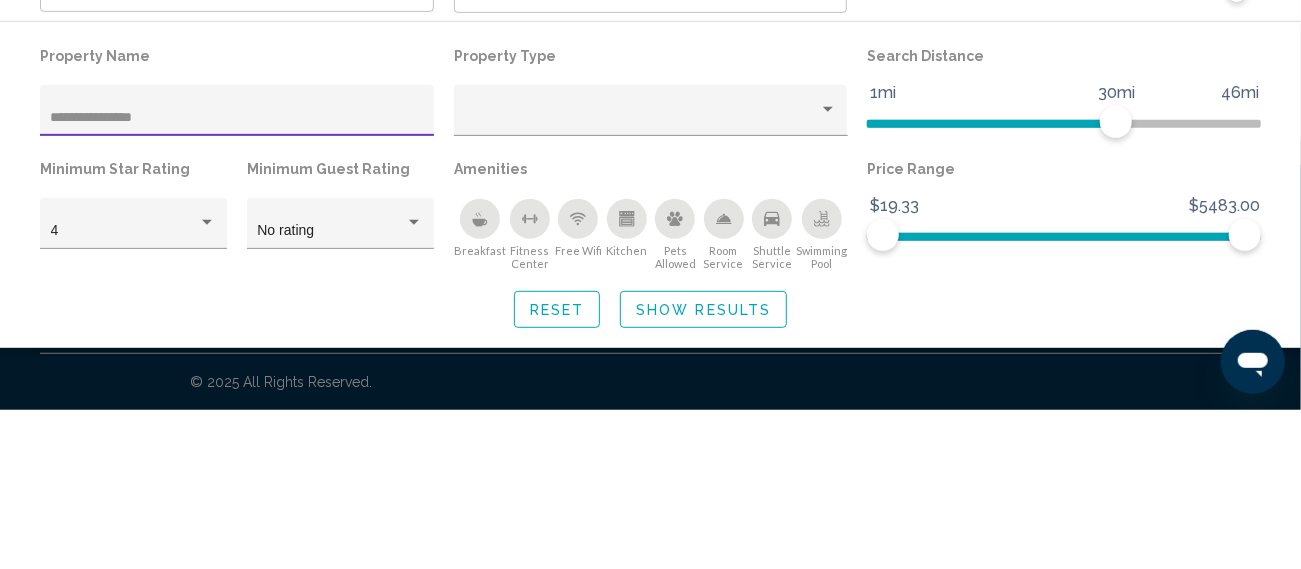 click on "**********" at bounding box center (237, 277) 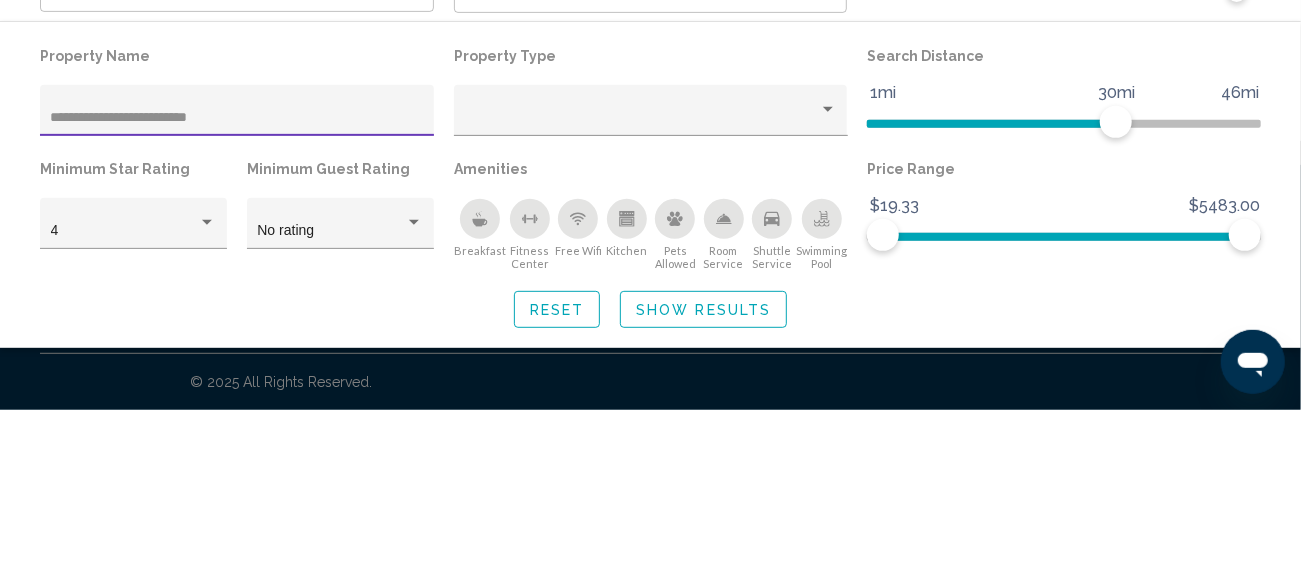 type on "**********" 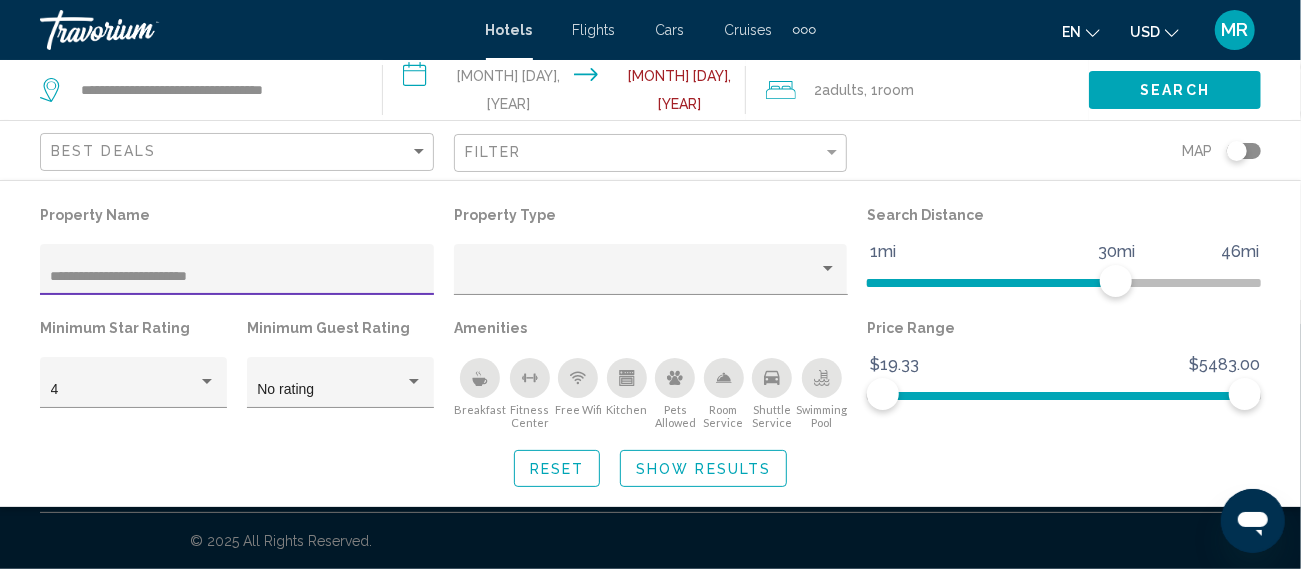 click at bounding box center [650, 434] 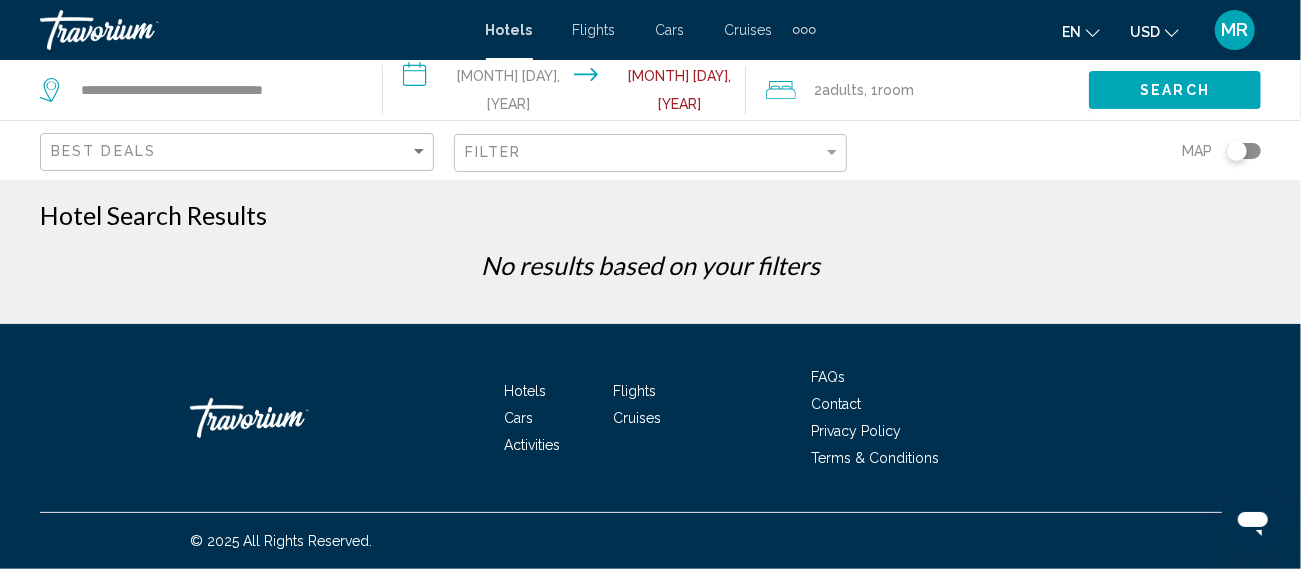 scroll, scrollTop: 0, scrollLeft: 0, axis: both 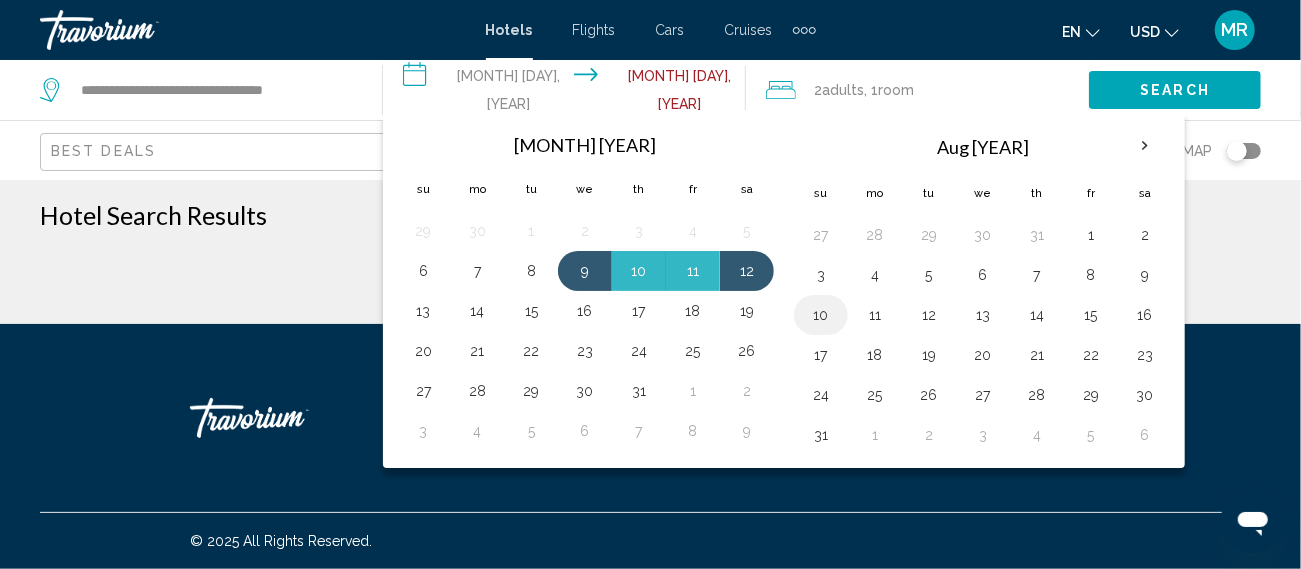 click on "10" at bounding box center [821, 315] 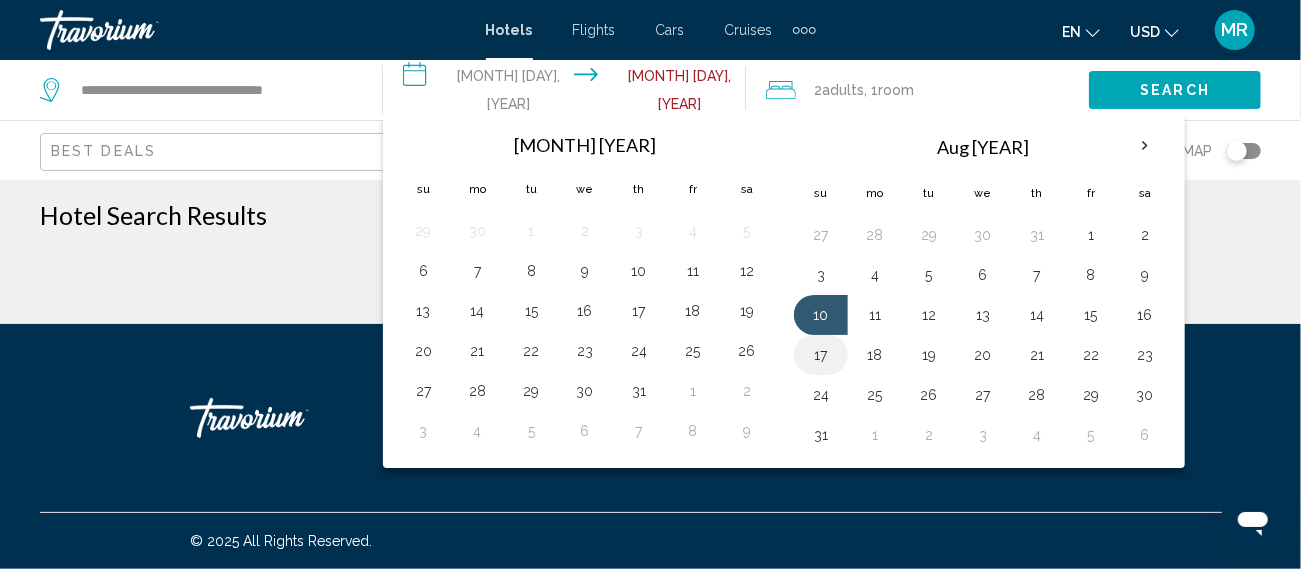 click on "17" at bounding box center (821, 355) 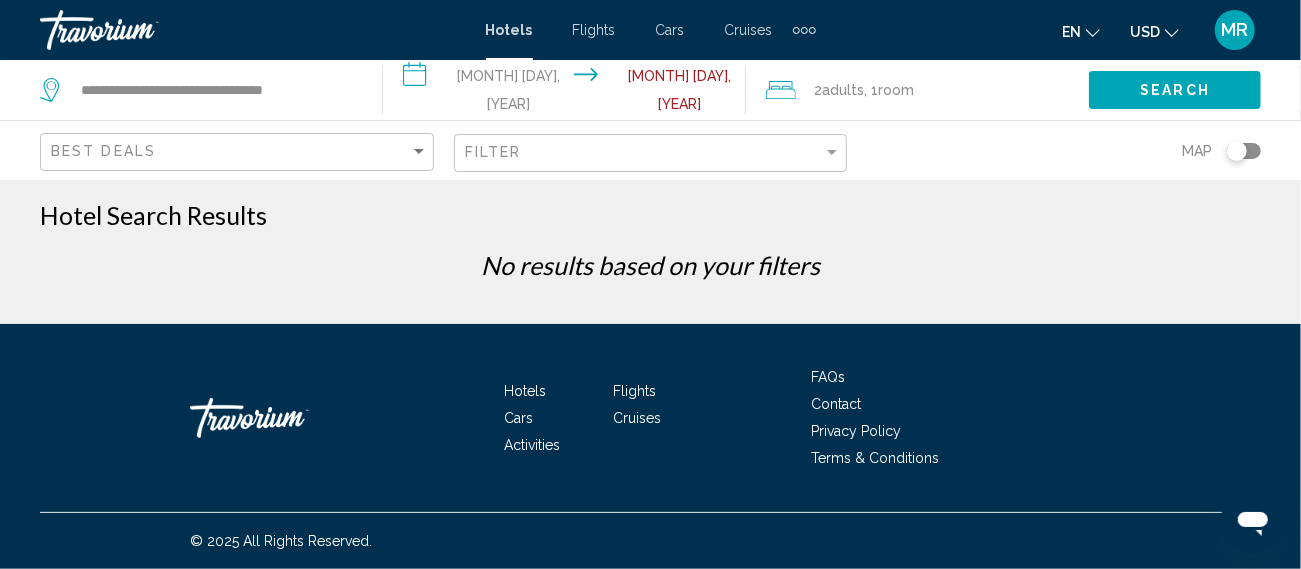 click on "Search" at bounding box center (1175, 91) 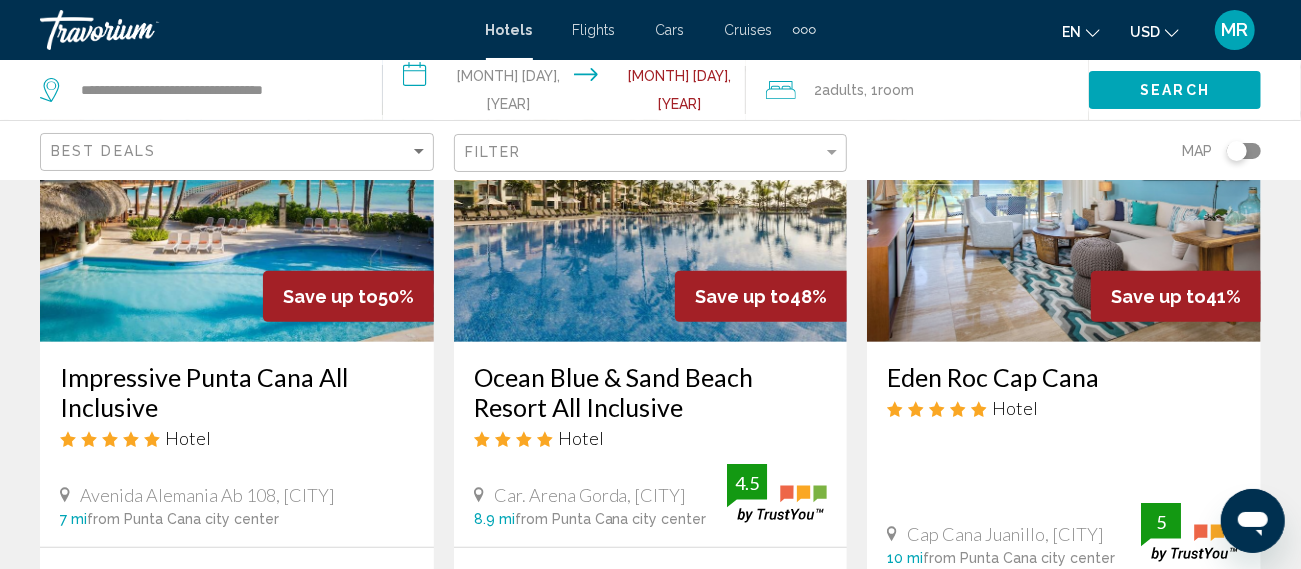 scroll, scrollTop: 230, scrollLeft: 0, axis: vertical 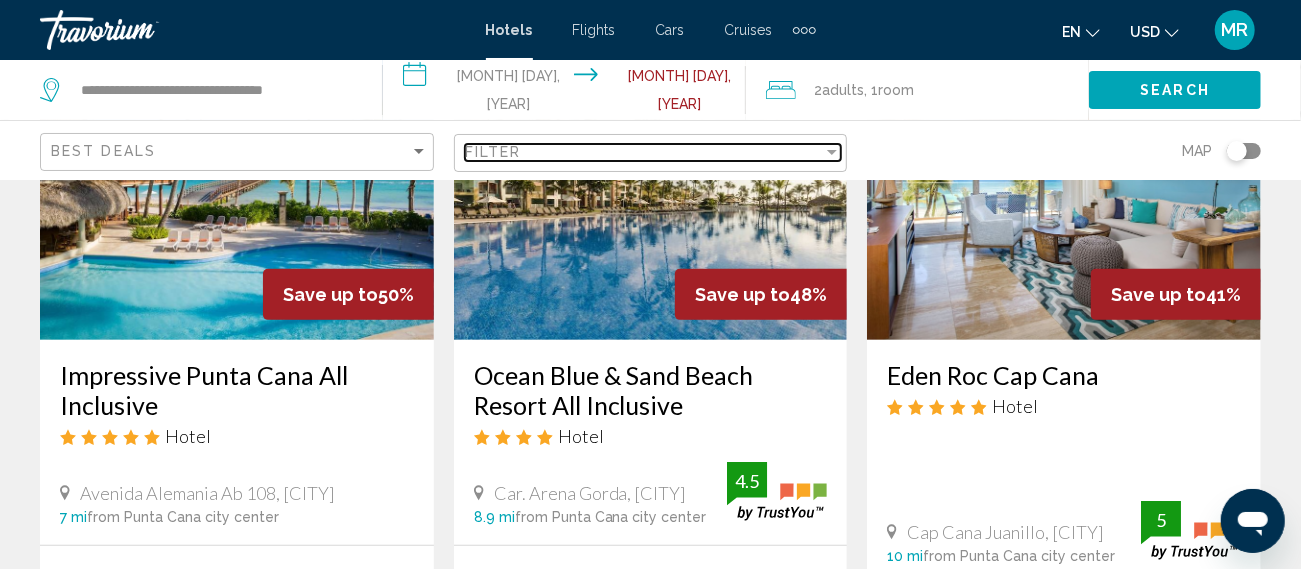 click on "Filter" at bounding box center (644, 152) 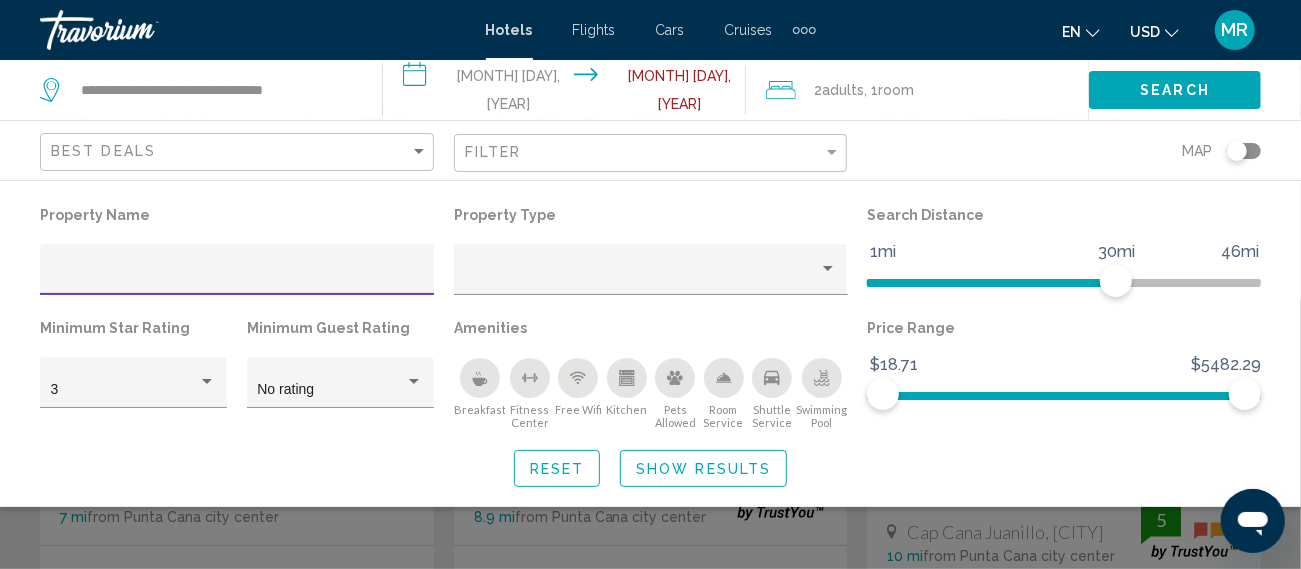 scroll, scrollTop: 230, scrollLeft: 0, axis: vertical 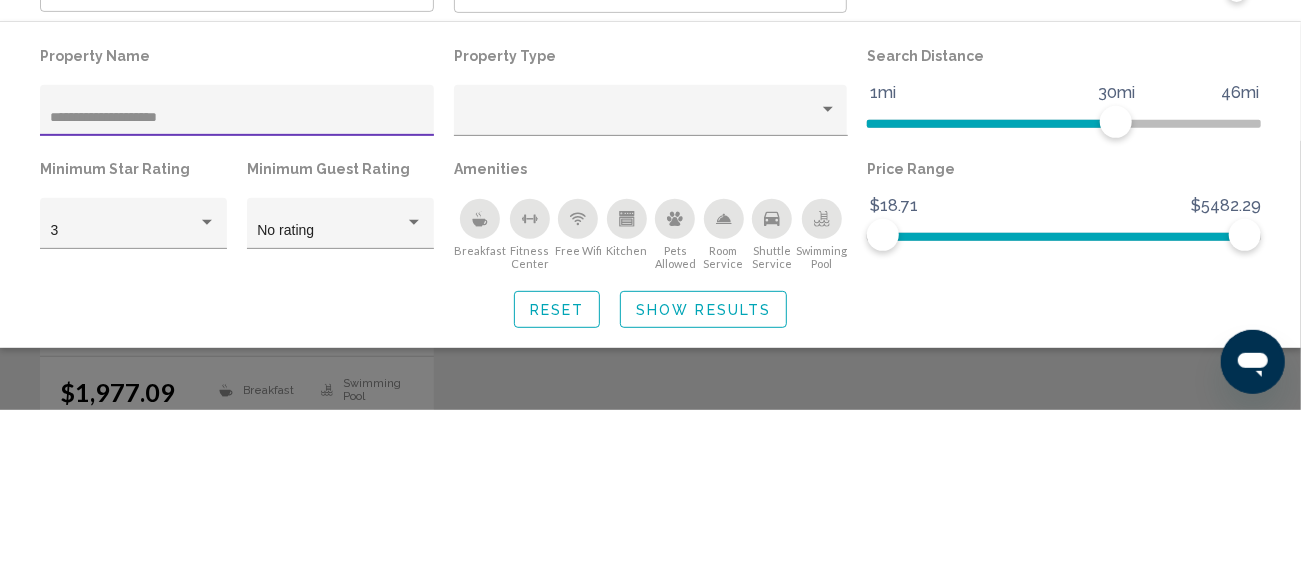 type on "**********" 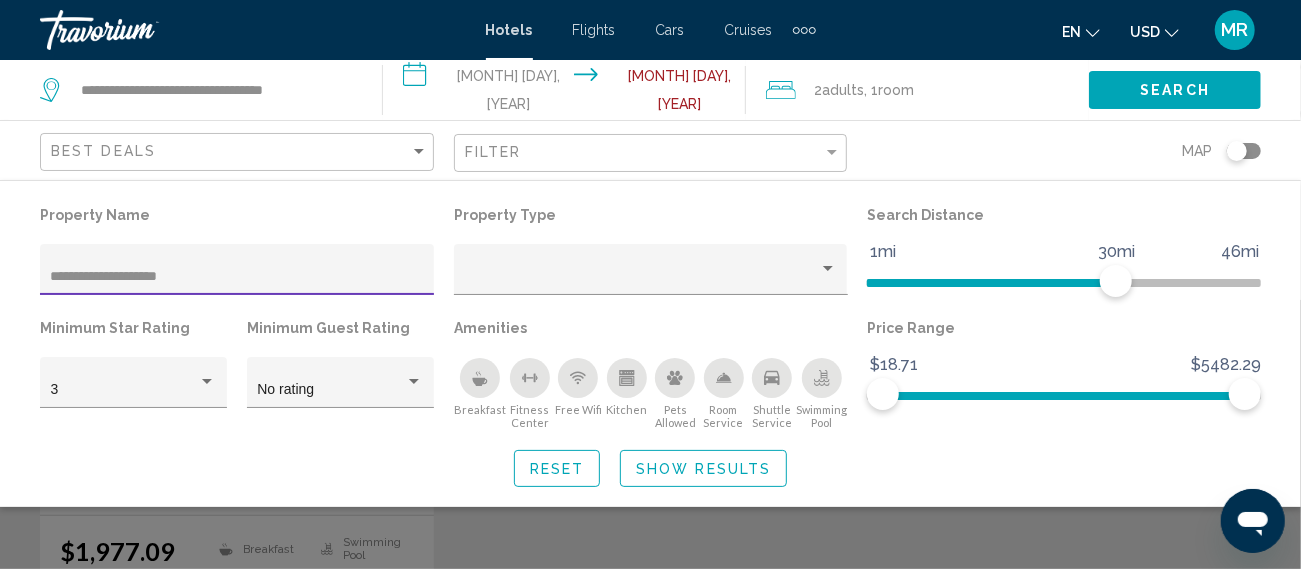 click at bounding box center (650, 434) 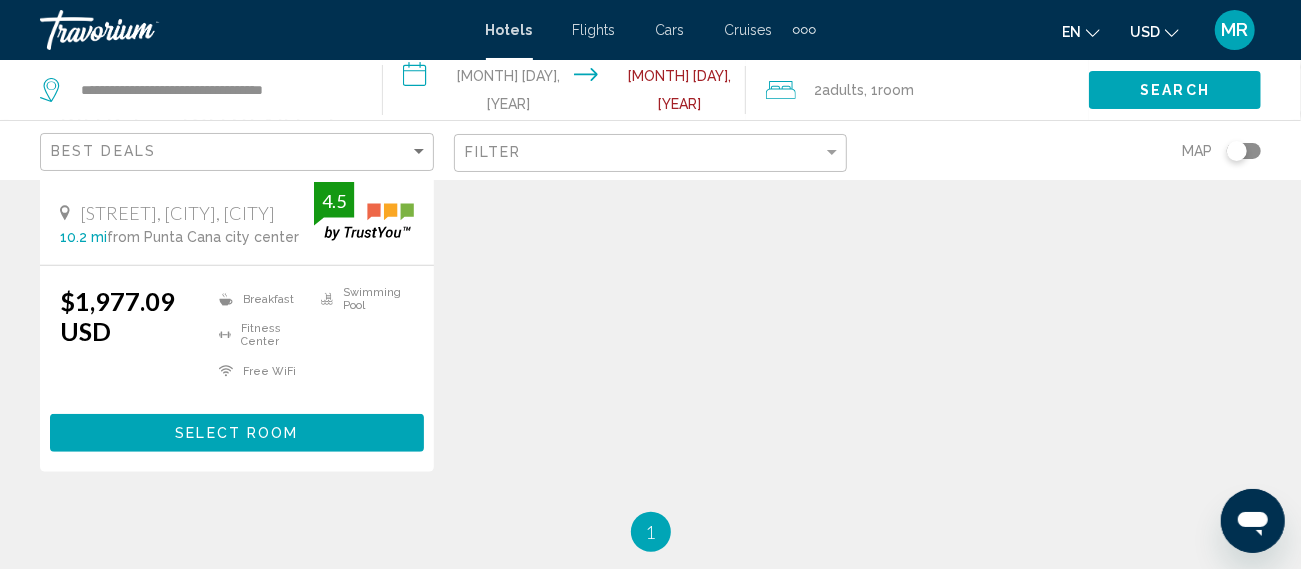 scroll, scrollTop: 482, scrollLeft: 0, axis: vertical 